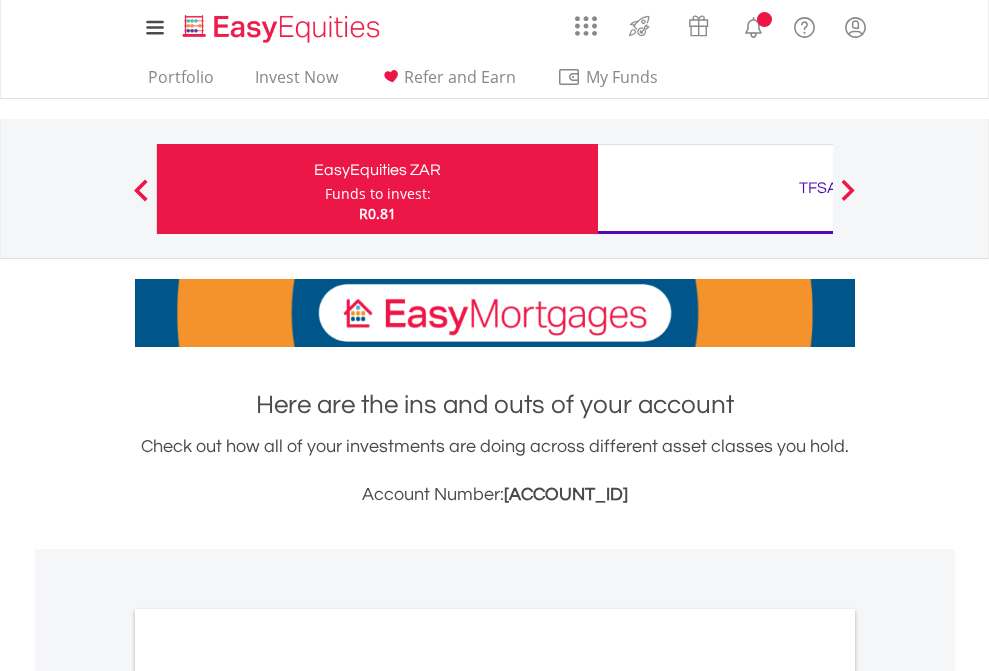 scroll, scrollTop: 0, scrollLeft: 0, axis: both 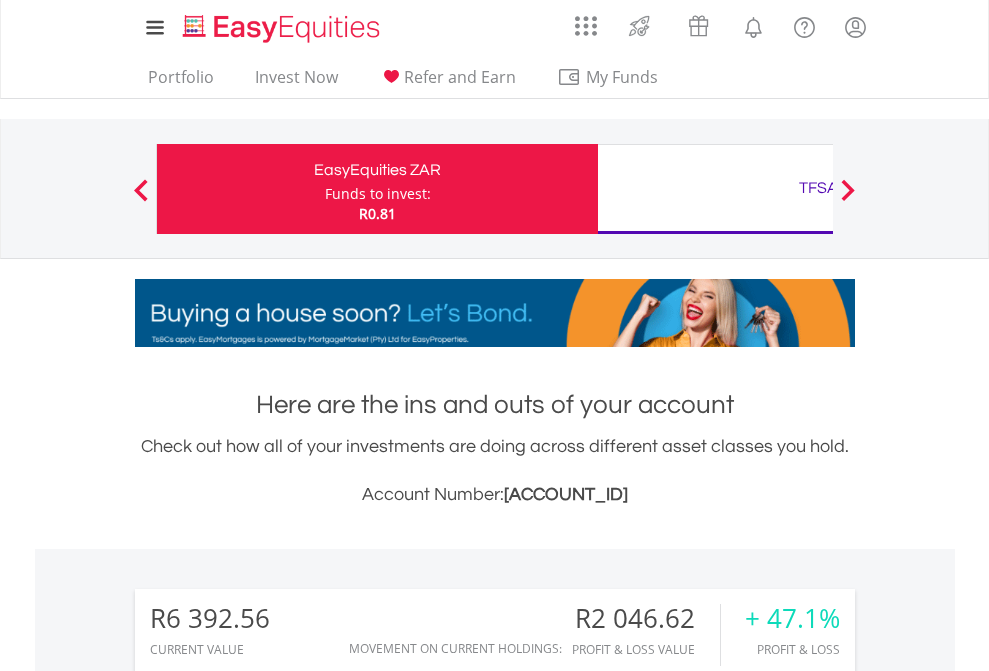 click on "Funds to invest:" at bounding box center (378, 194) 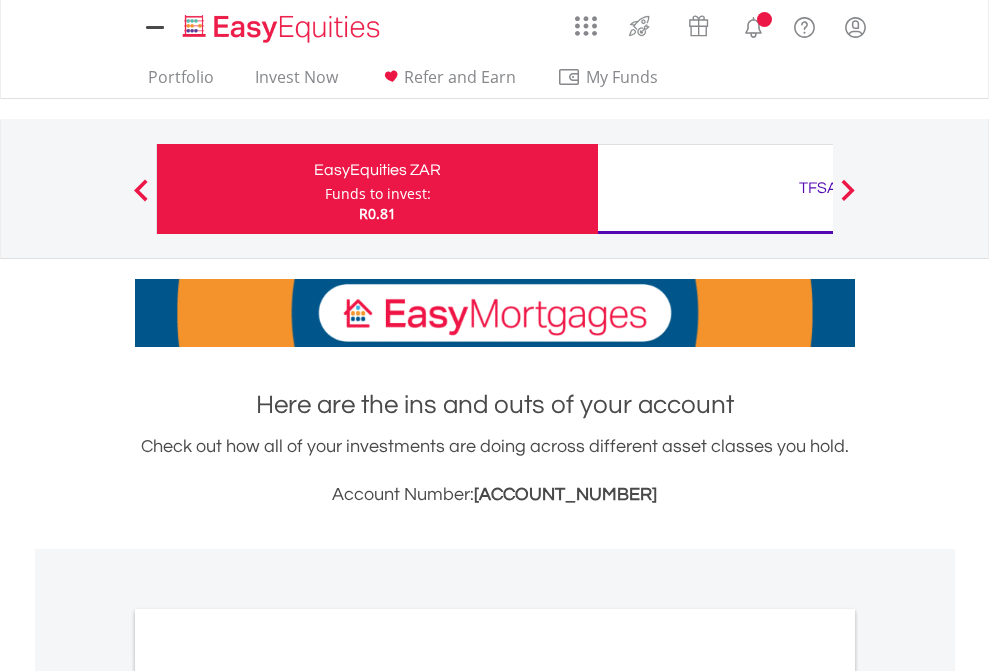 scroll, scrollTop: 0, scrollLeft: 0, axis: both 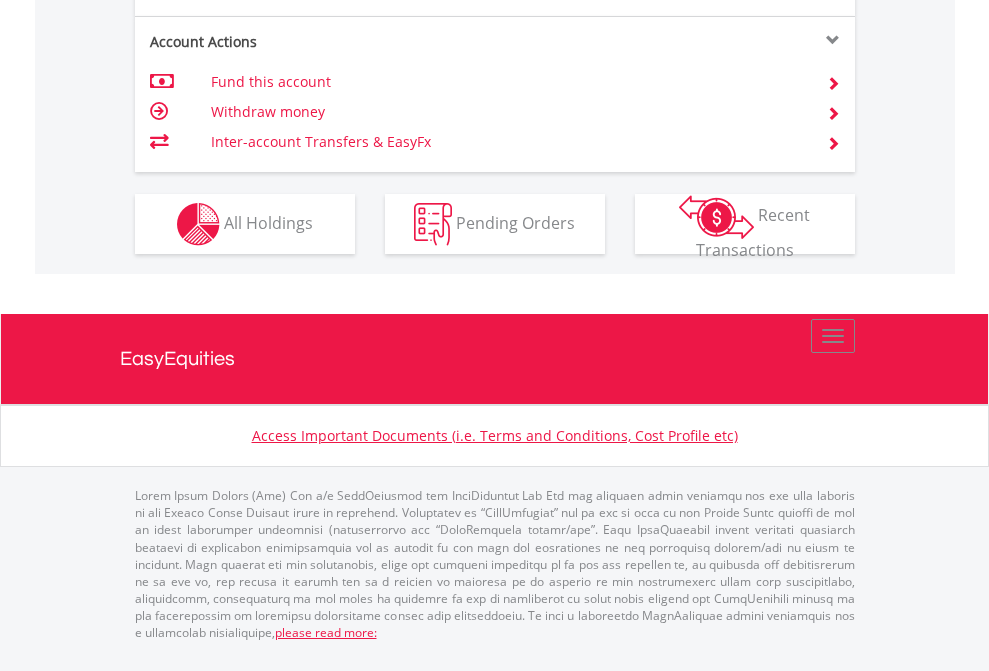click on "Investment types" at bounding box center (706, -337) 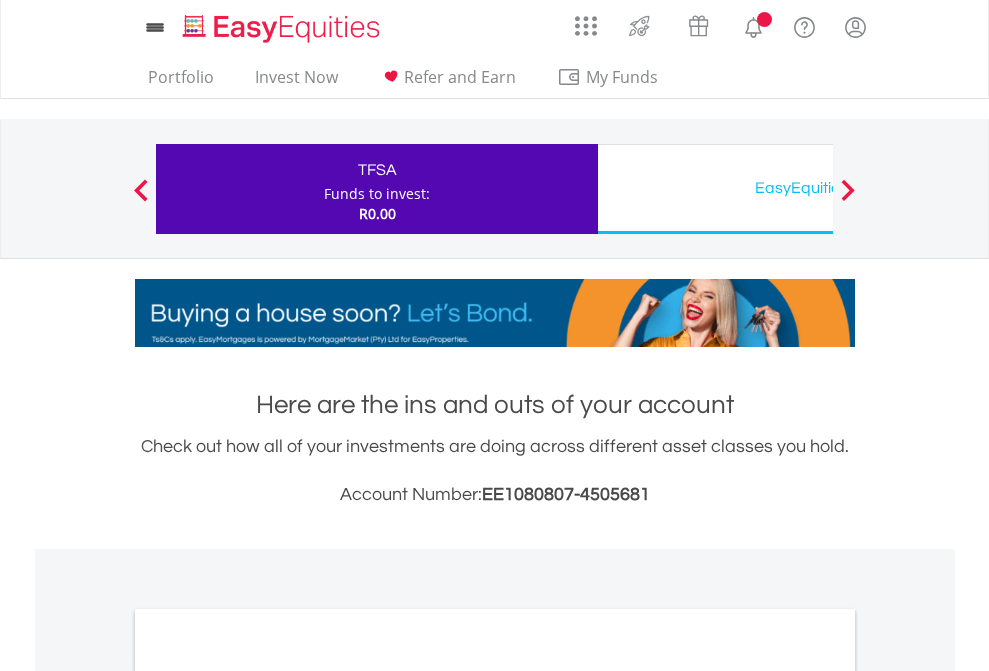 scroll, scrollTop: 0, scrollLeft: 0, axis: both 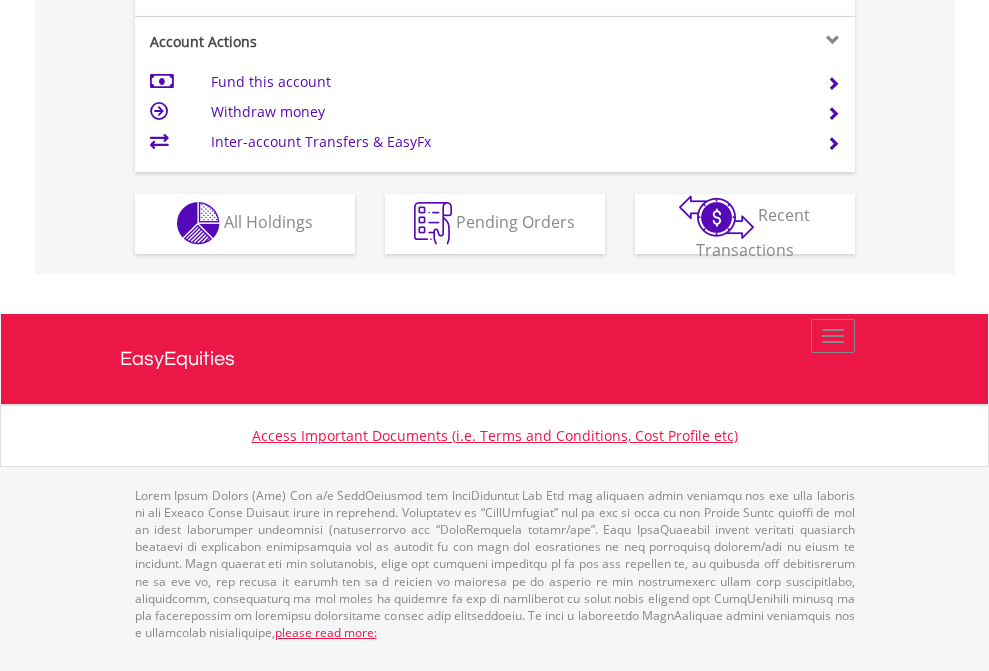 click on "Investment types" at bounding box center [706, -353] 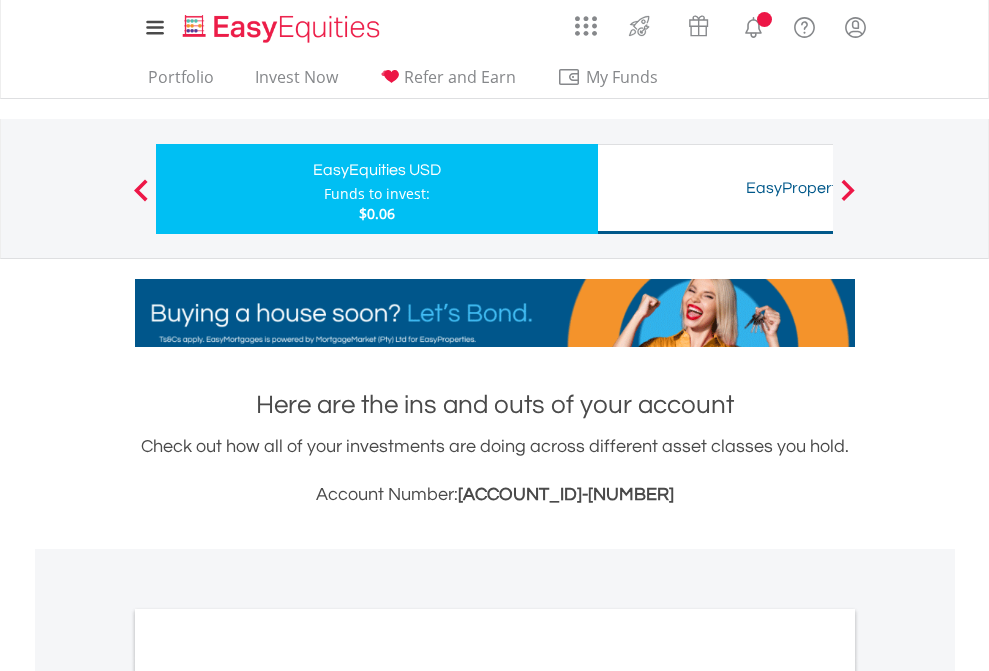scroll, scrollTop: 0, scrollLeft: 0, axis: both 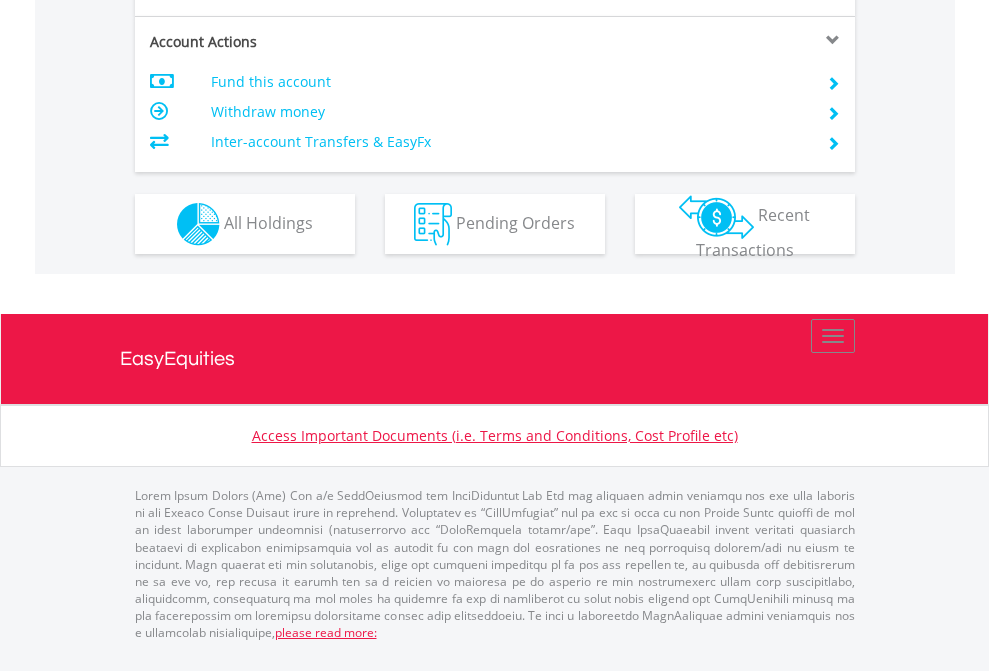 click on "Investment types" at bounding box center (706, -337) 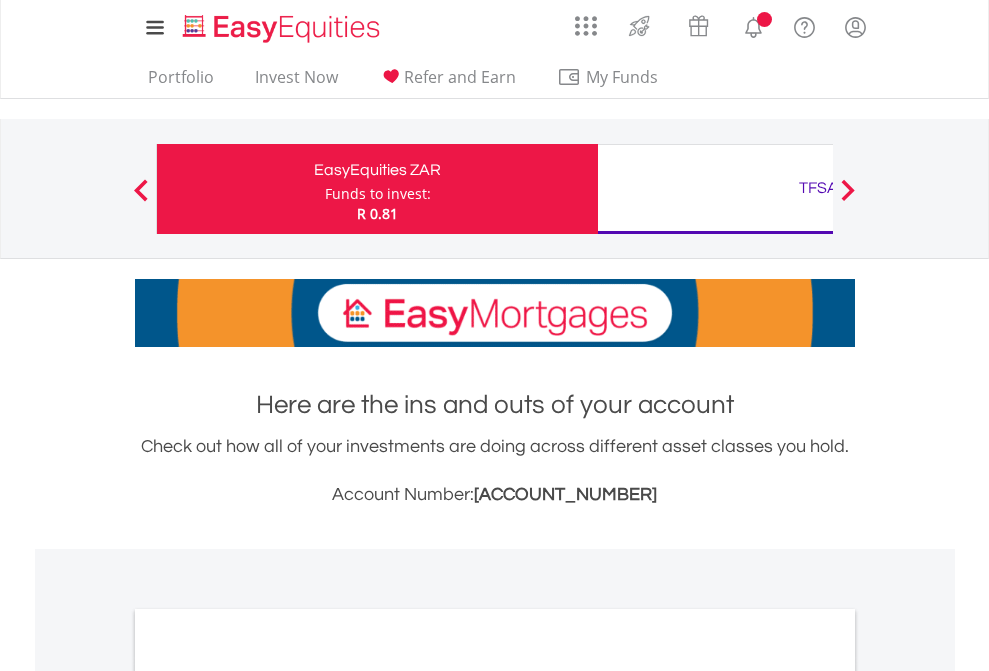 scroll, scrollTop: 1202, scrollLeft: 0, axis: vertical 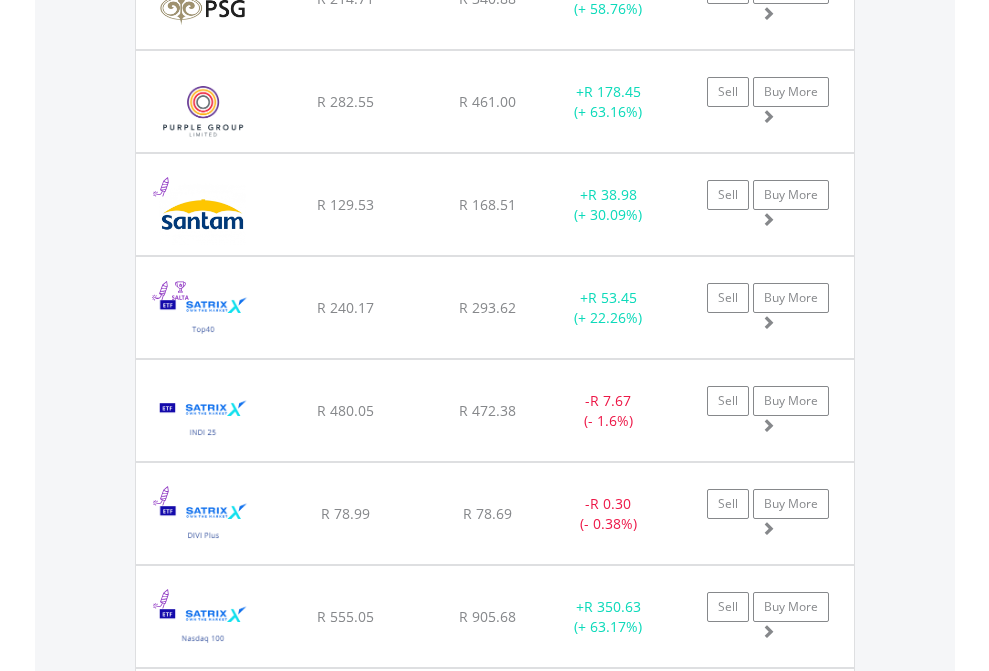 click on "TFSA" at bounding box center (818, -2116) 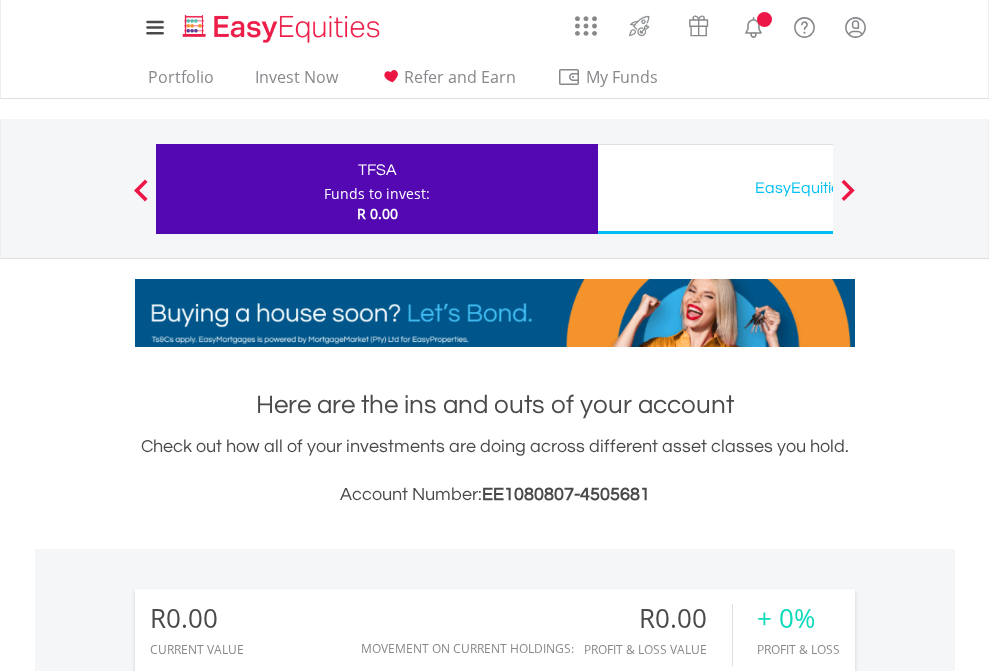 scroll, scrollTop: 0, scrollLeft: 0, axis: both 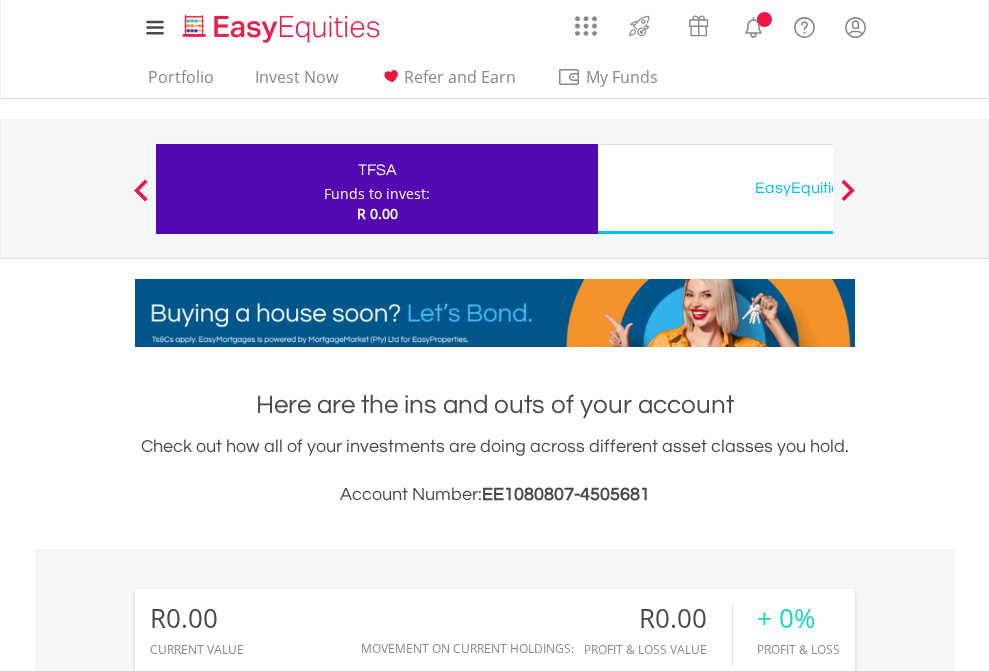 click on "All Holdings" at bounding box center [268, 1442] 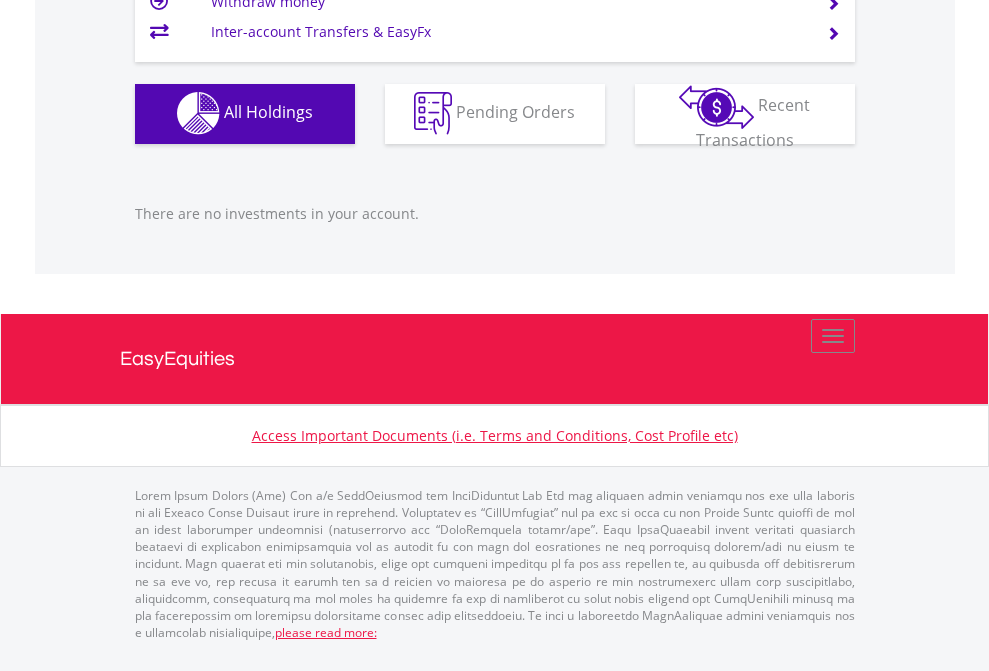 scroll, scrollTop: 1980, scrollLeft: 0, axis: vertical 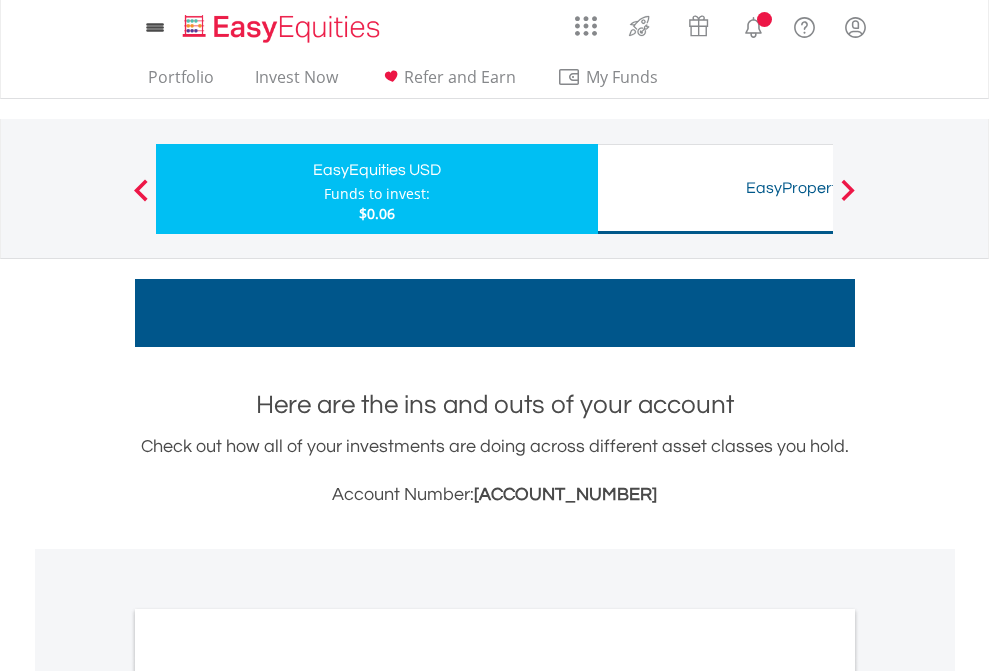 click on "All Holdings" at bounding box center [268, 1096] 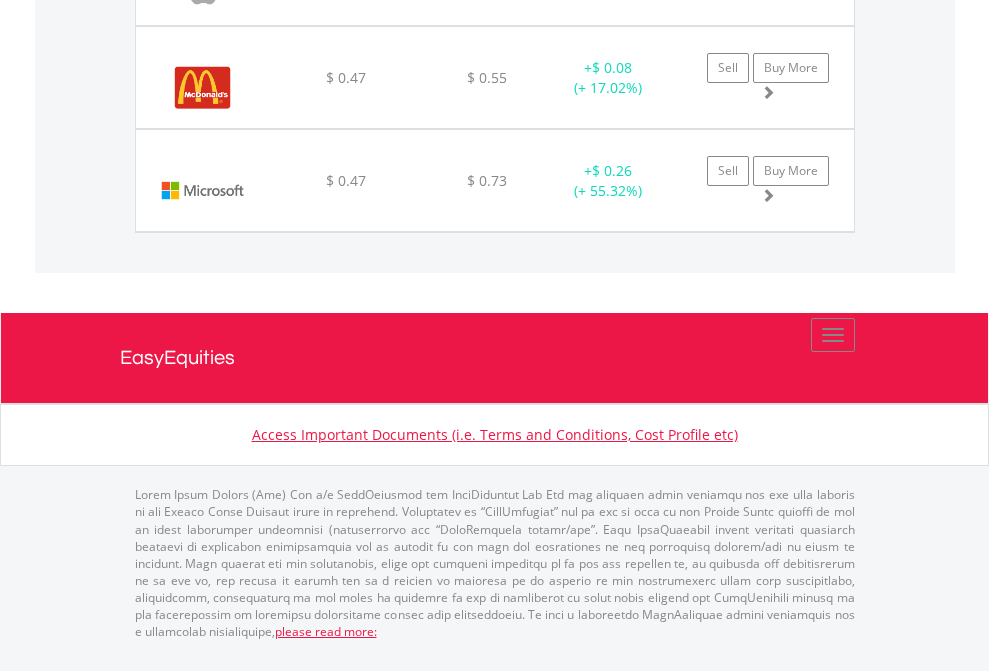 scroll, scrollTop: 2225, scrollLeft: 0, axis: vertical 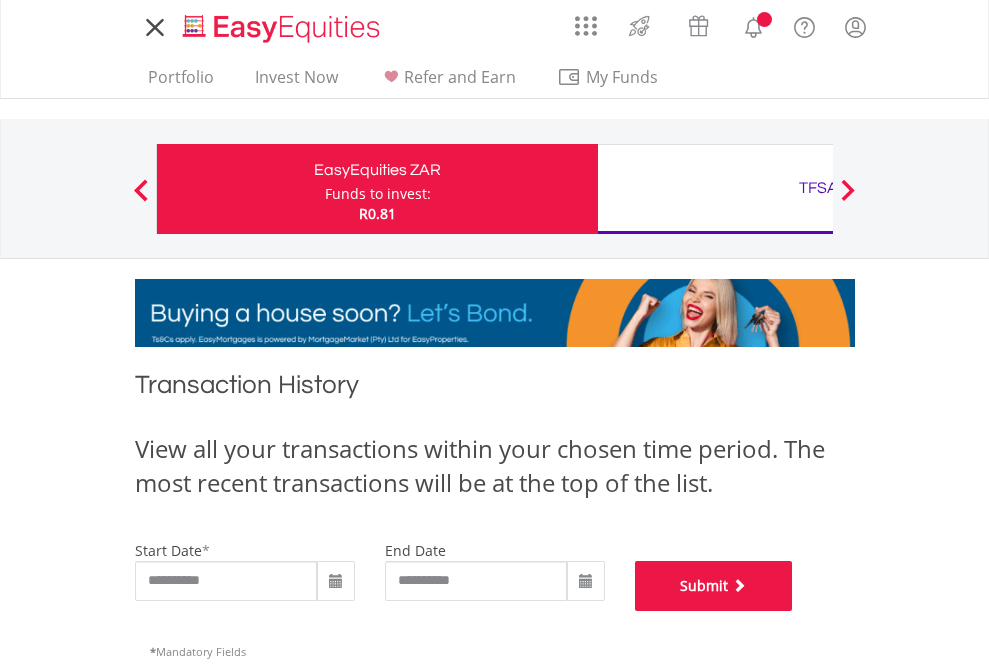 click on "Submit" at bounding box center (714, 586) 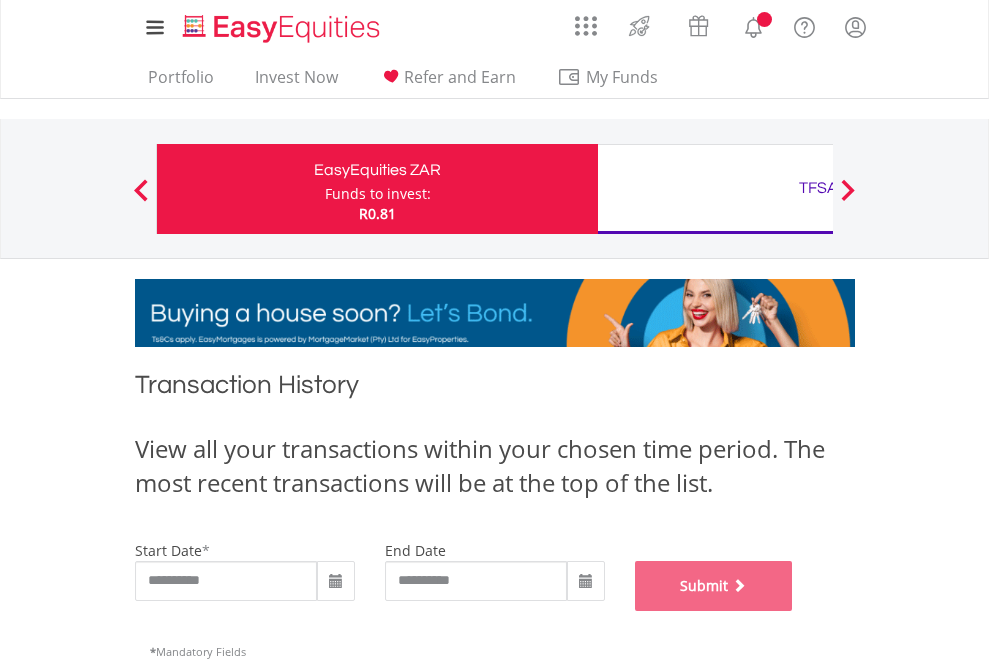 scroll, scrollTop: 811, scrollLeft: 0, axis: vertical 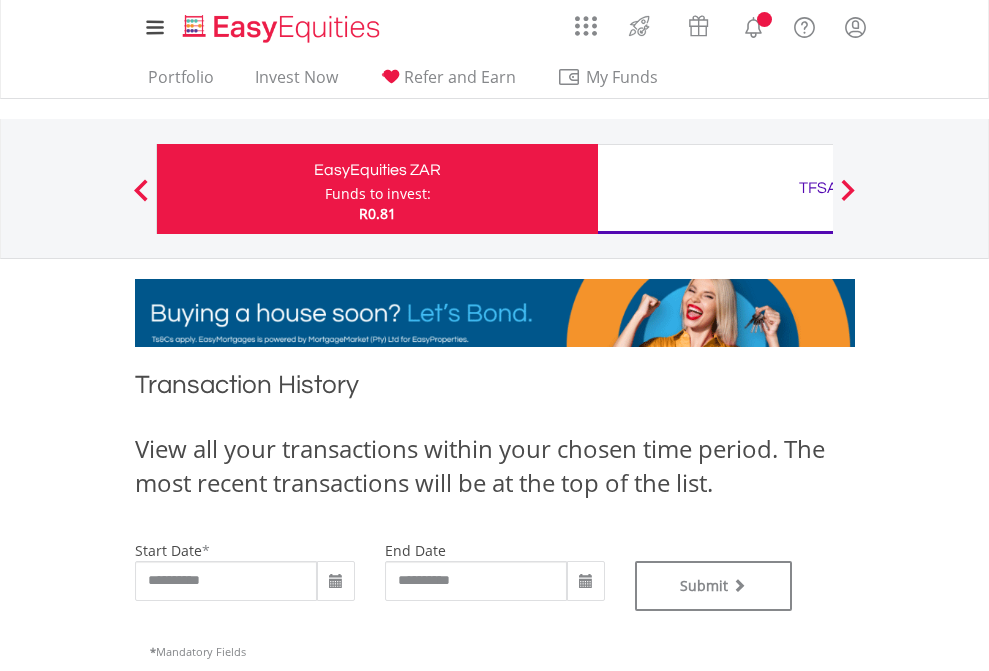 click on "TFSA" at bounding box center (818, 188) 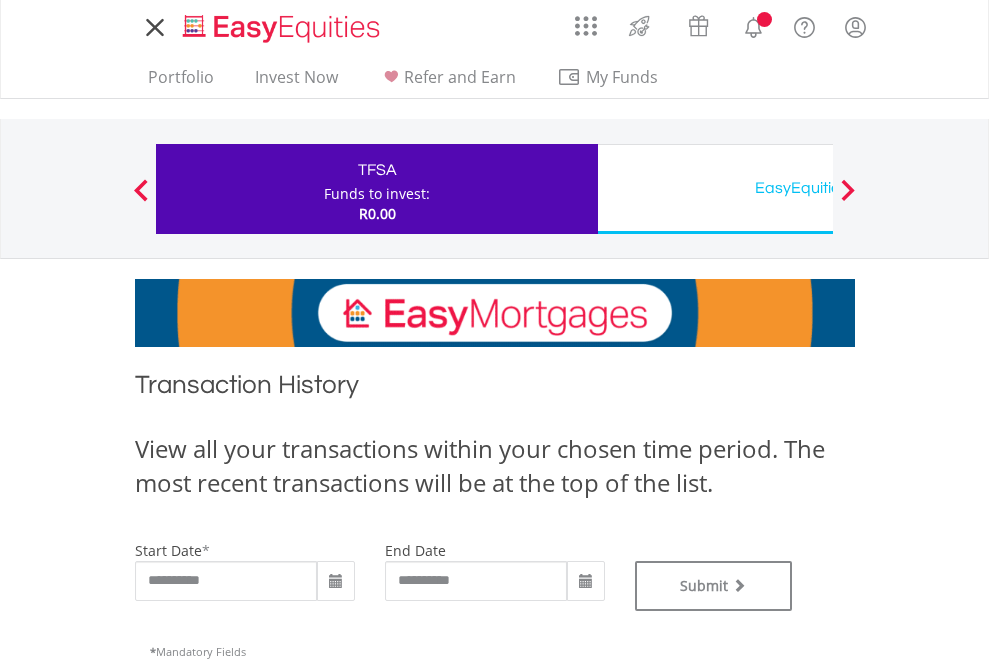 scroll, scrollTop: 0, scrollLeft: 0, axis: both 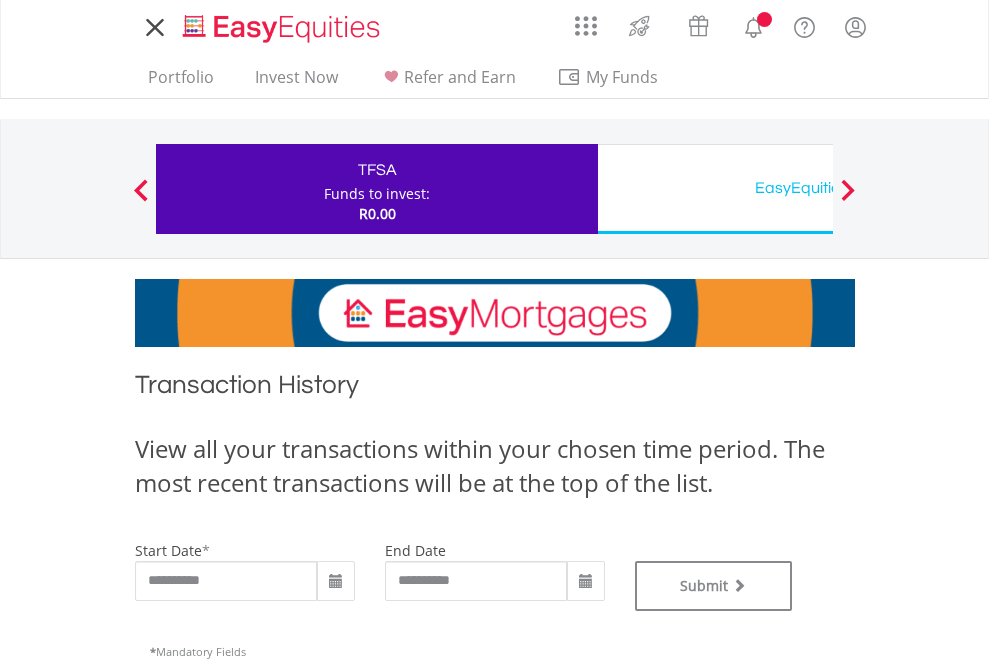 type on "**********" 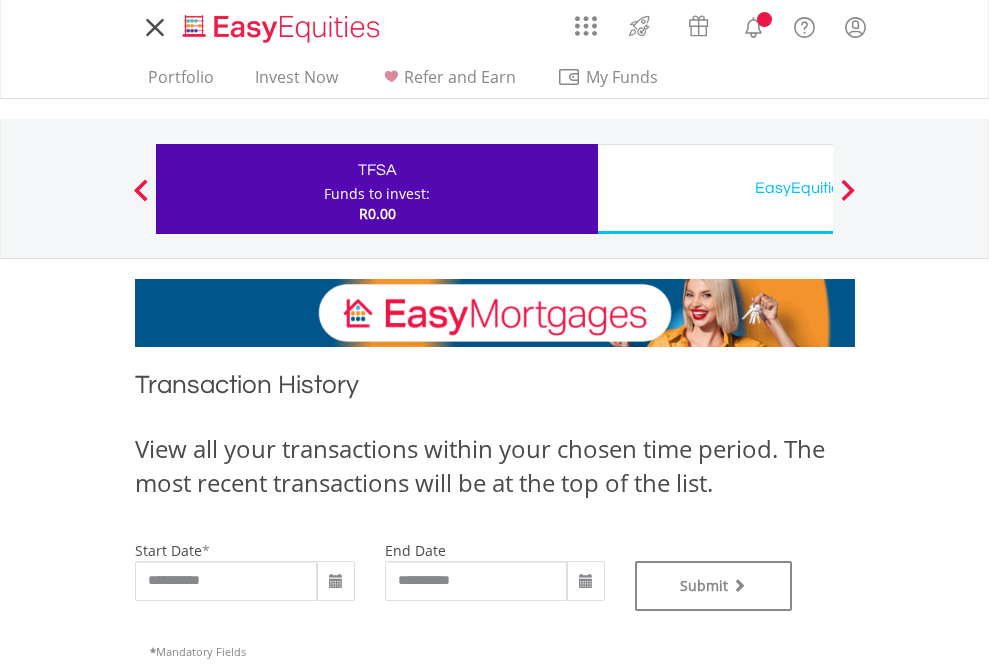type on "**********" 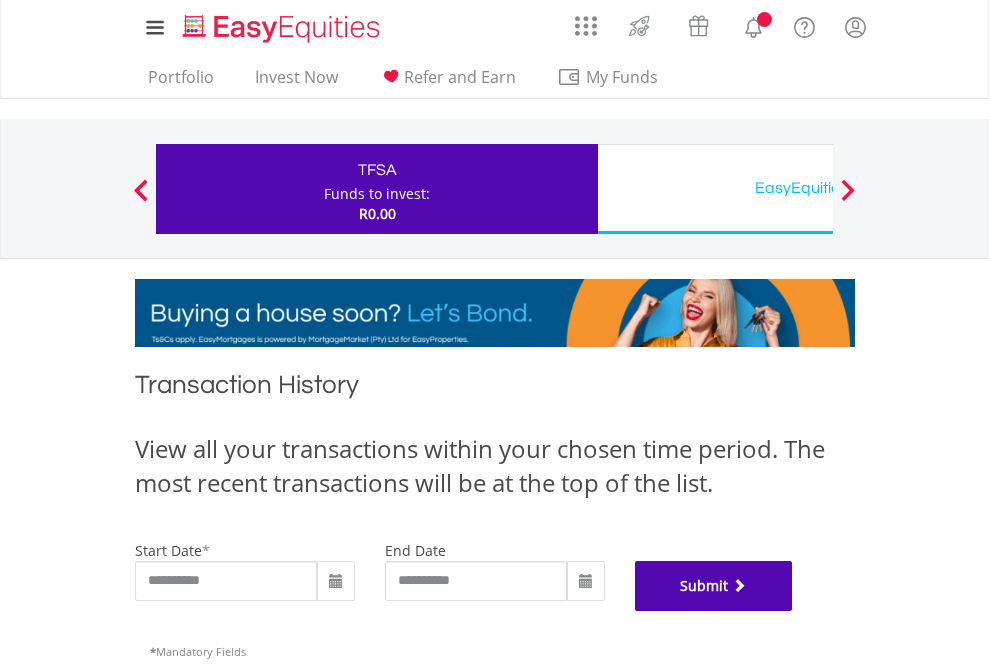 click on "Submit" at bounding box center (714, 586) 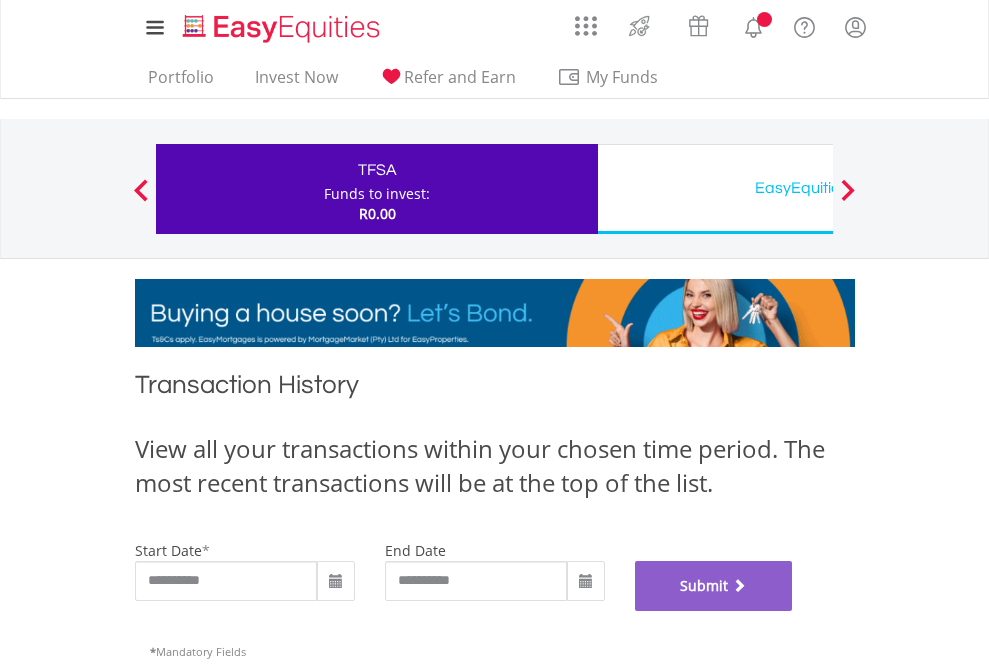 scroll, scrollTop: 811, scrollLeft: 0, axis: vertical 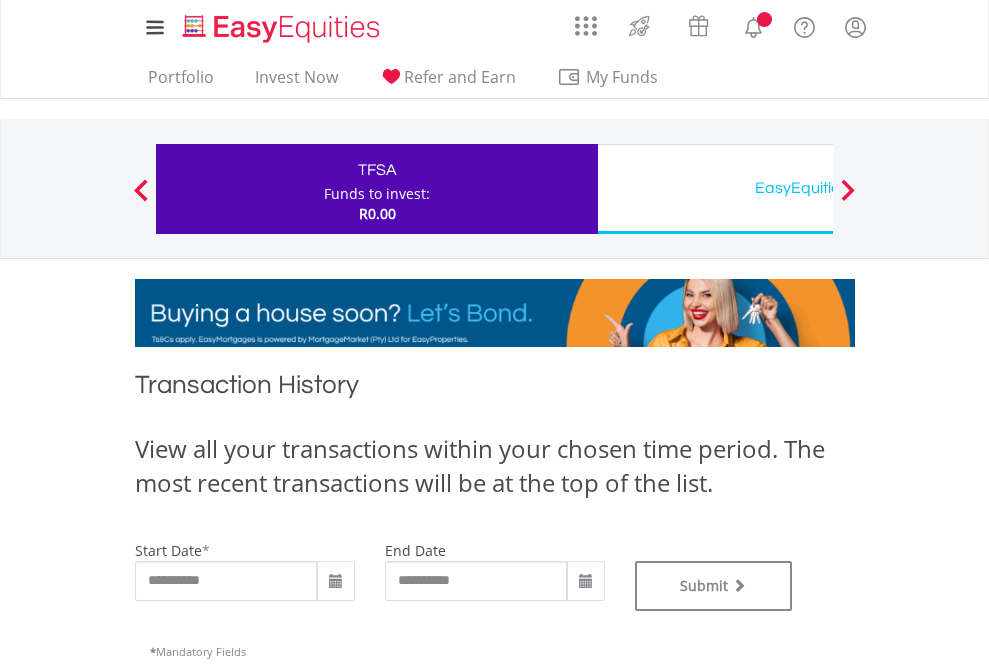 click on "EasyEquities USD" at bounding box center [818, 188] 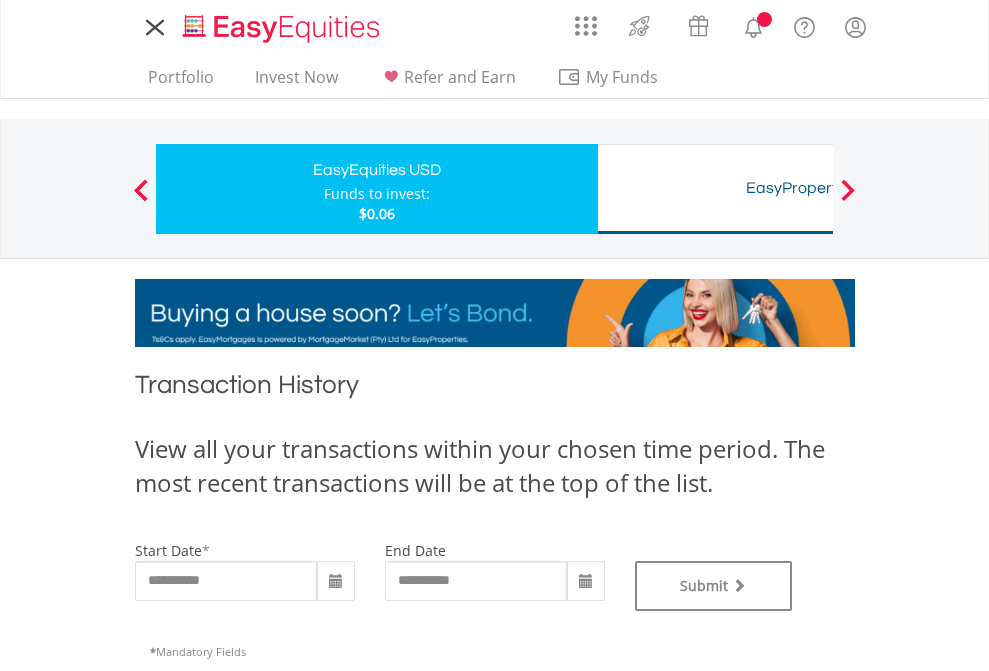 scroll, scrollTop: 0, scrollLeft: 0, axis: both 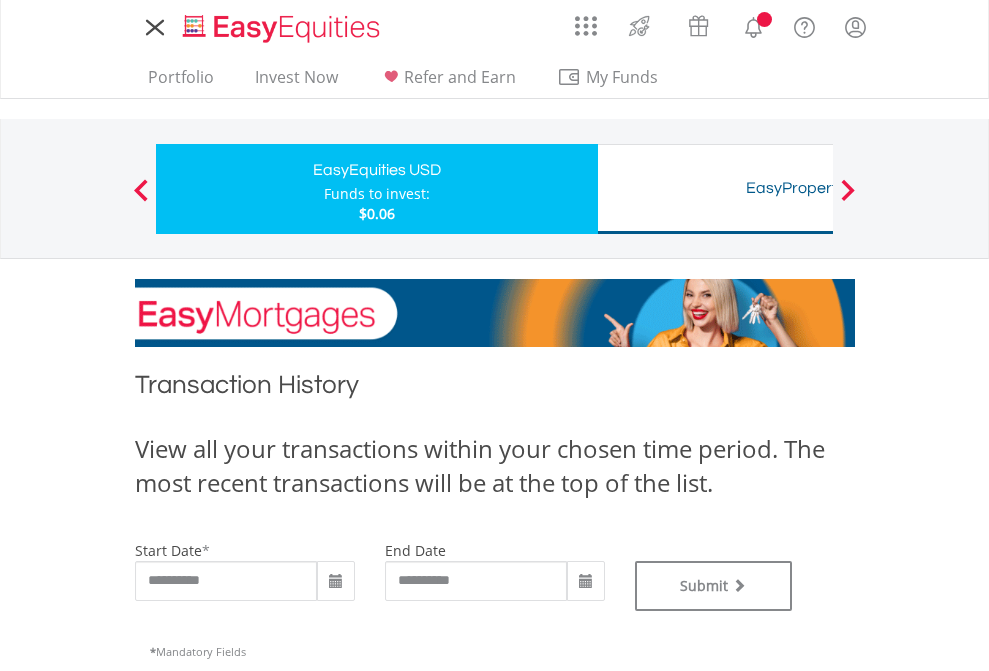 type on "**********" 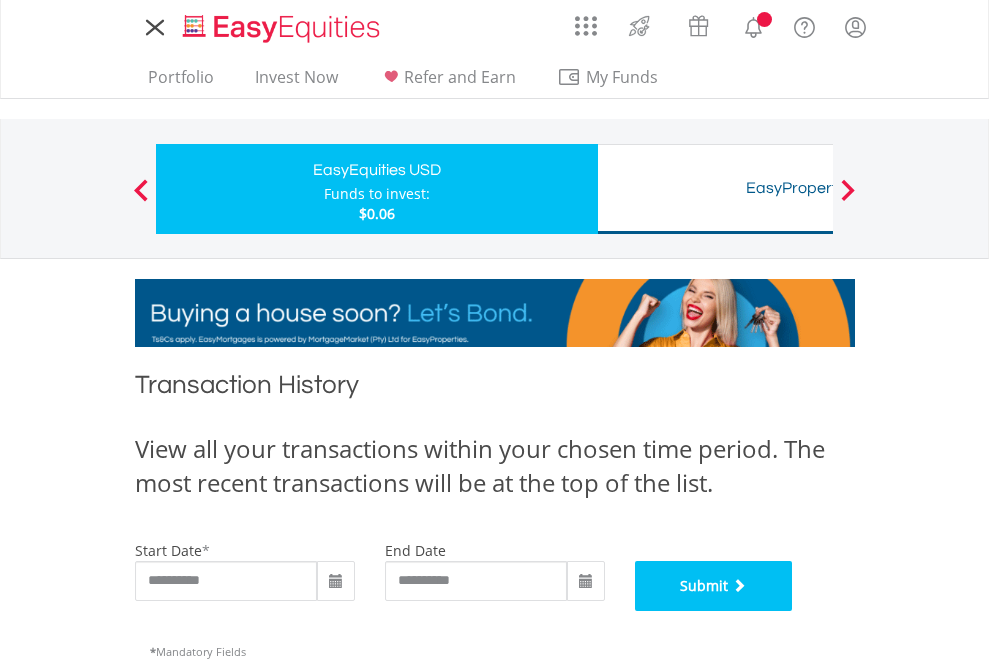 click on "Submit" at bounding box center [714, 586] 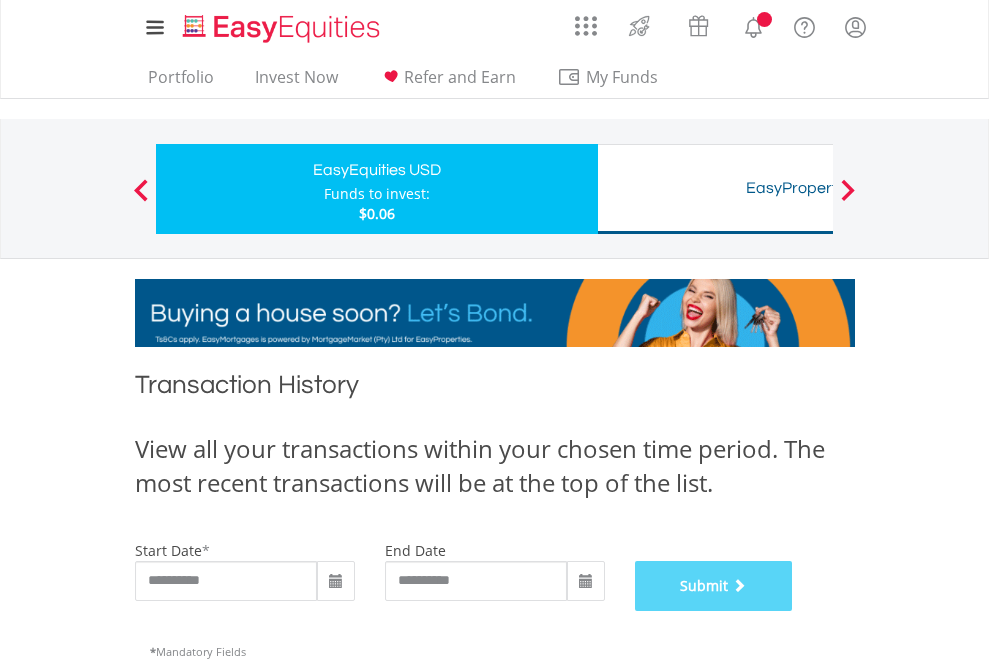 scroll, scrollTop: 811, scrollLeft: 0, axis: vertical 